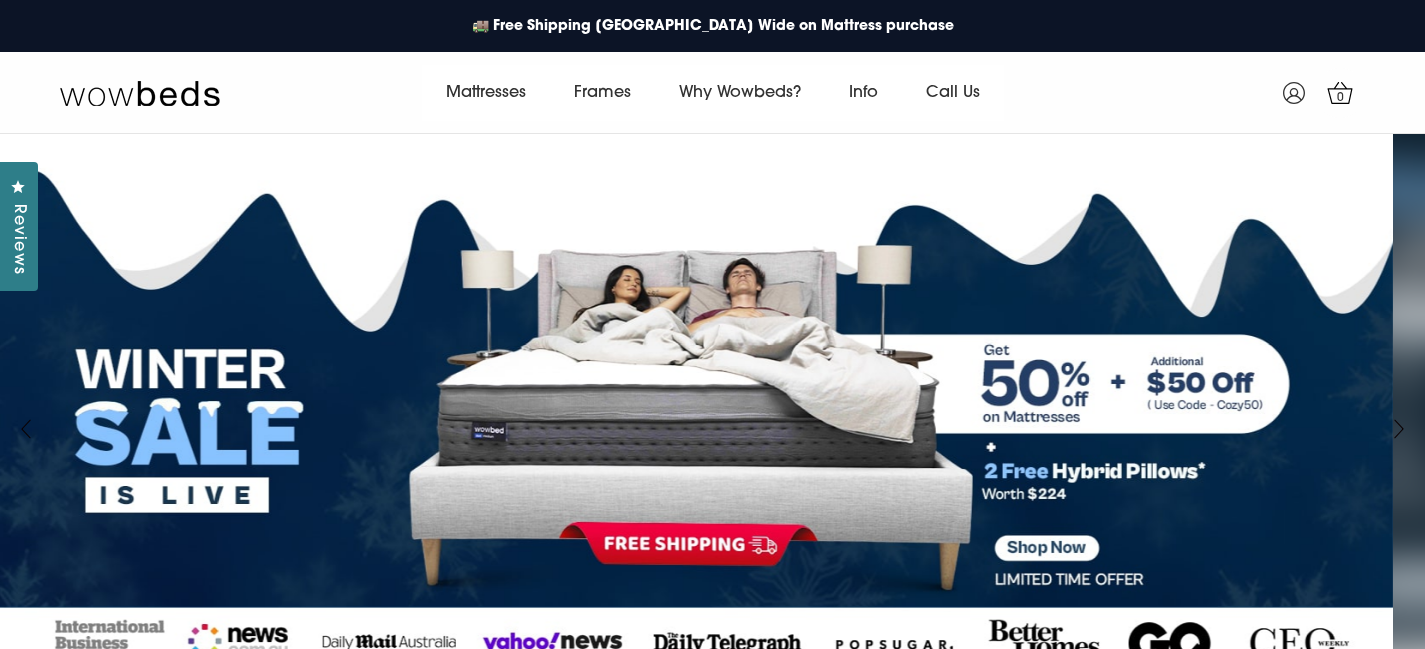 scroll, scrollTop: 0, scrollLeft: 0, axis: both 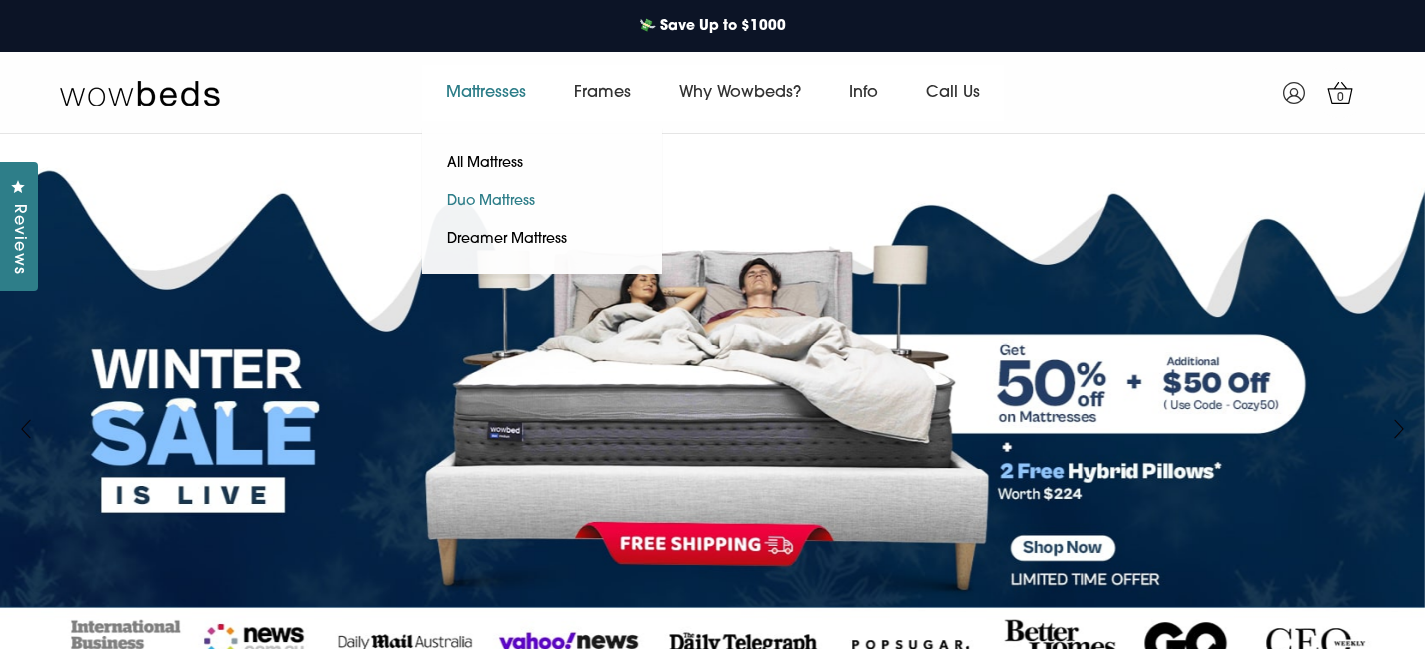 click on "Duo Mattress" at bounding box center [491, 202] 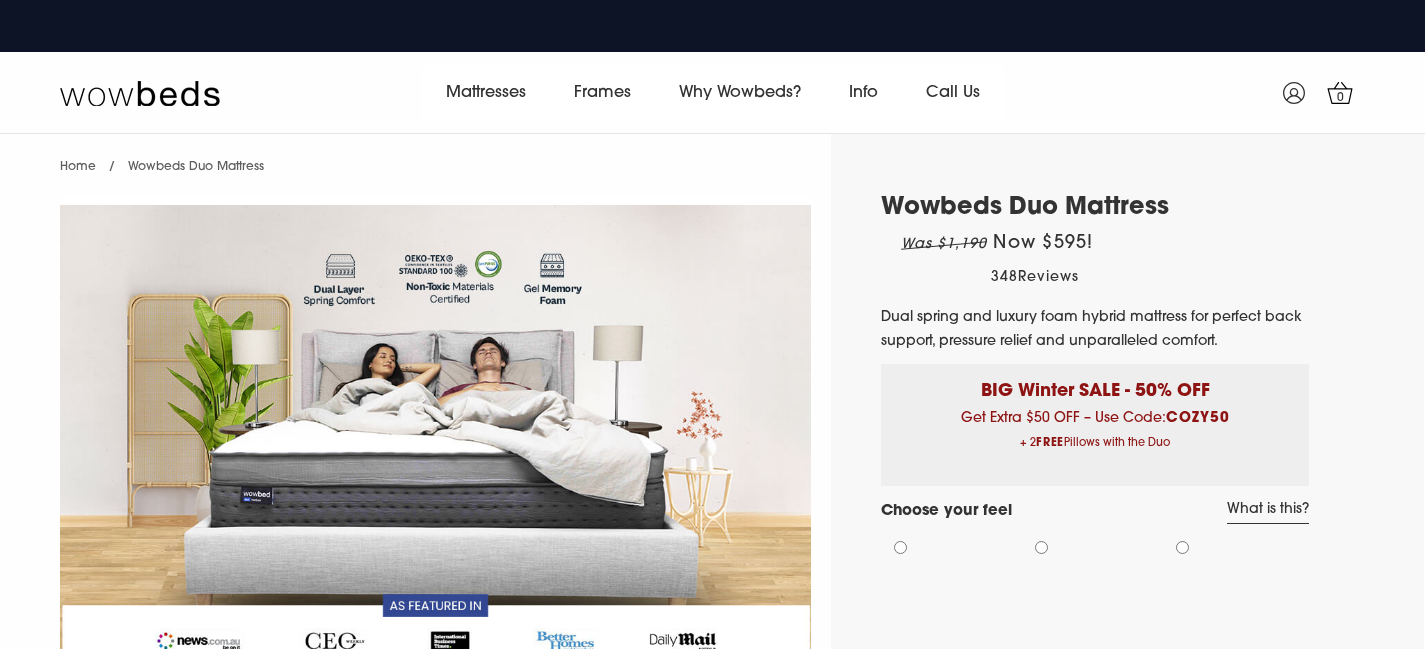 scroll, scrollTop: 0, scrollLeft: 0, axis: both 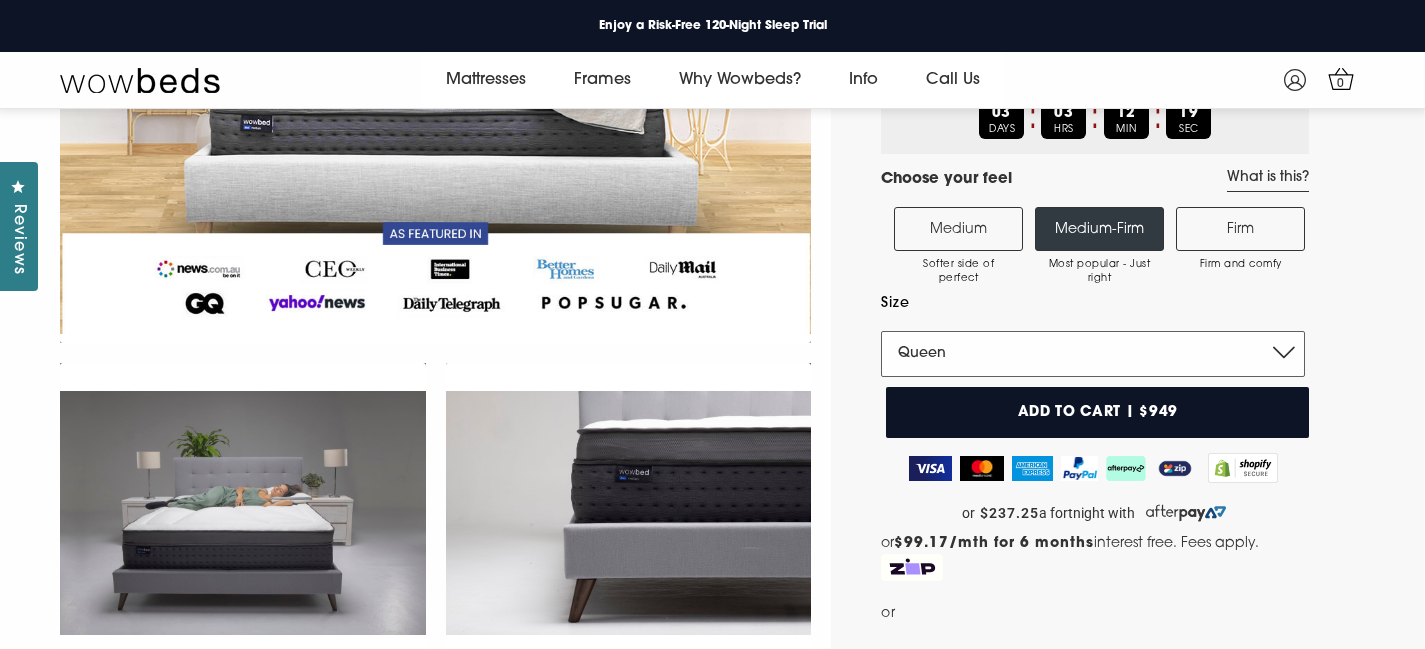 click on "Single King Single Double Queen King" at bounding box center (1093, 354) 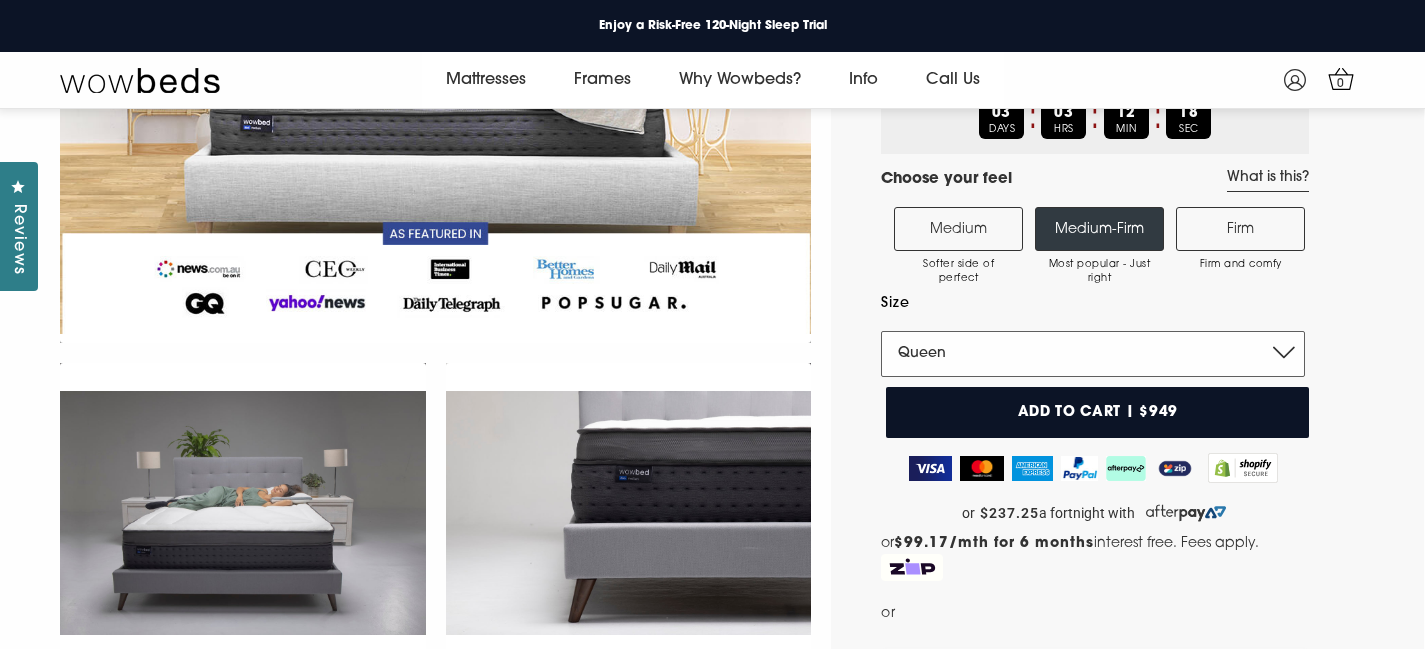 select on "King" 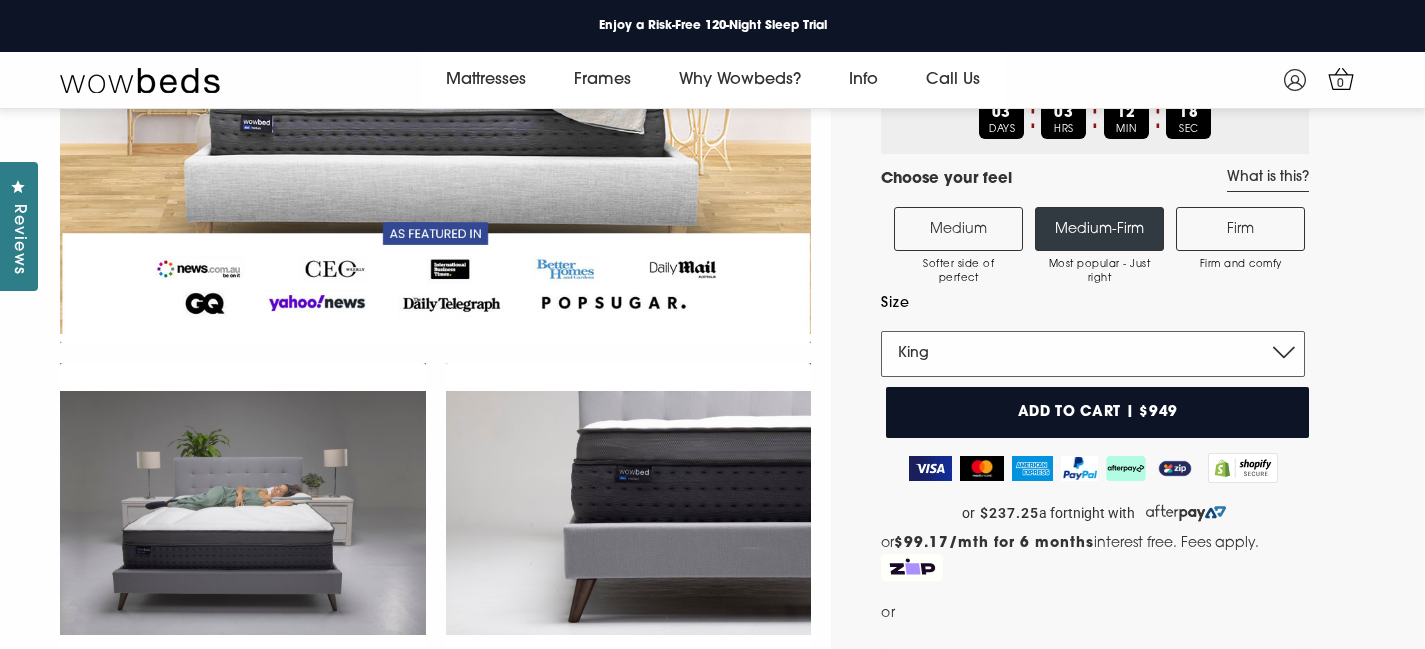 click on "Single King Single Double Queen King" at bounding box center [1093, 354] 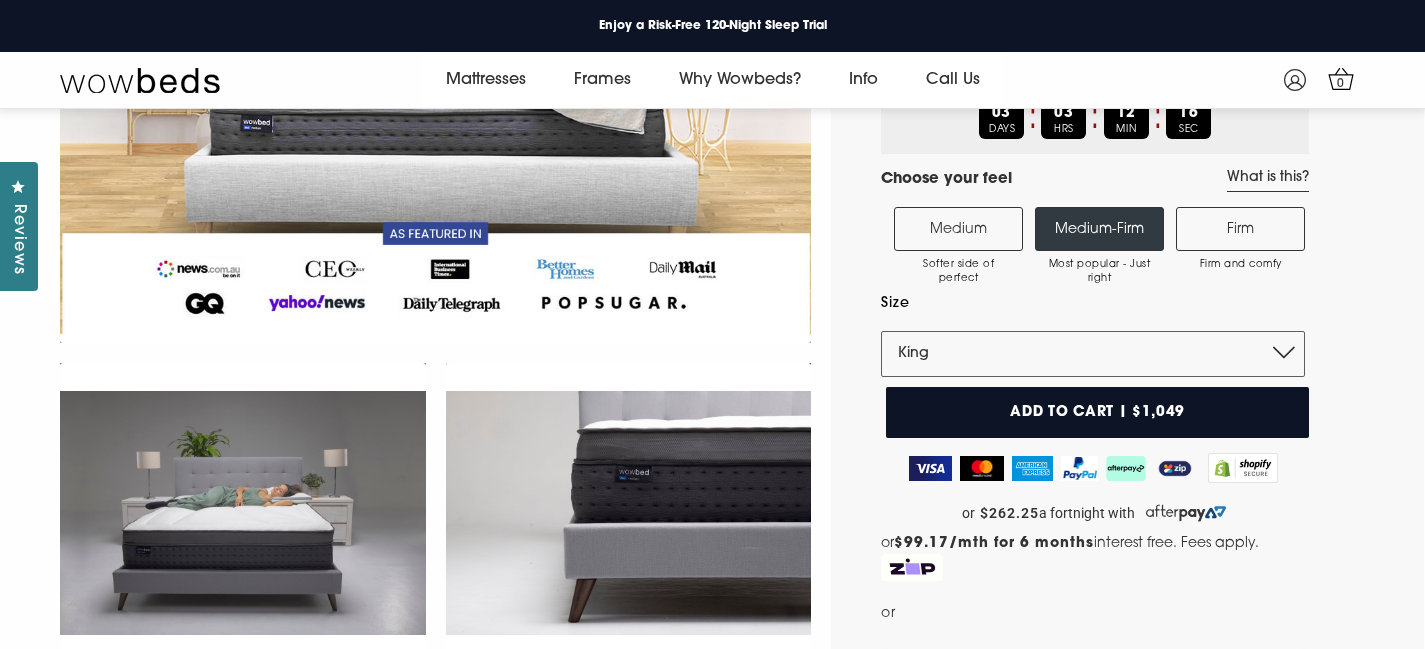 click on "Wowbeds Duo Mattress
Now  $1,049 ! Was $1,998
4.8  Rated 4.8 out of 5 stars 348  Reviews Click to scroll to reviews
Dual spring and luxury foam hybrid mattress for perfect back support, pressure relief and unparalleled comfort.
BIG Winter SALE - 50% OFF
Get Extra $50 OFF – Use Code:  COZY50   + 2  FREE  Pillows with the Duo
03 DAYS 03 HRS 12 MIN 16 SEC
Choose your feel
What is this?
Medium
Softer side of perfect" at bounding box center [1127, 1064] 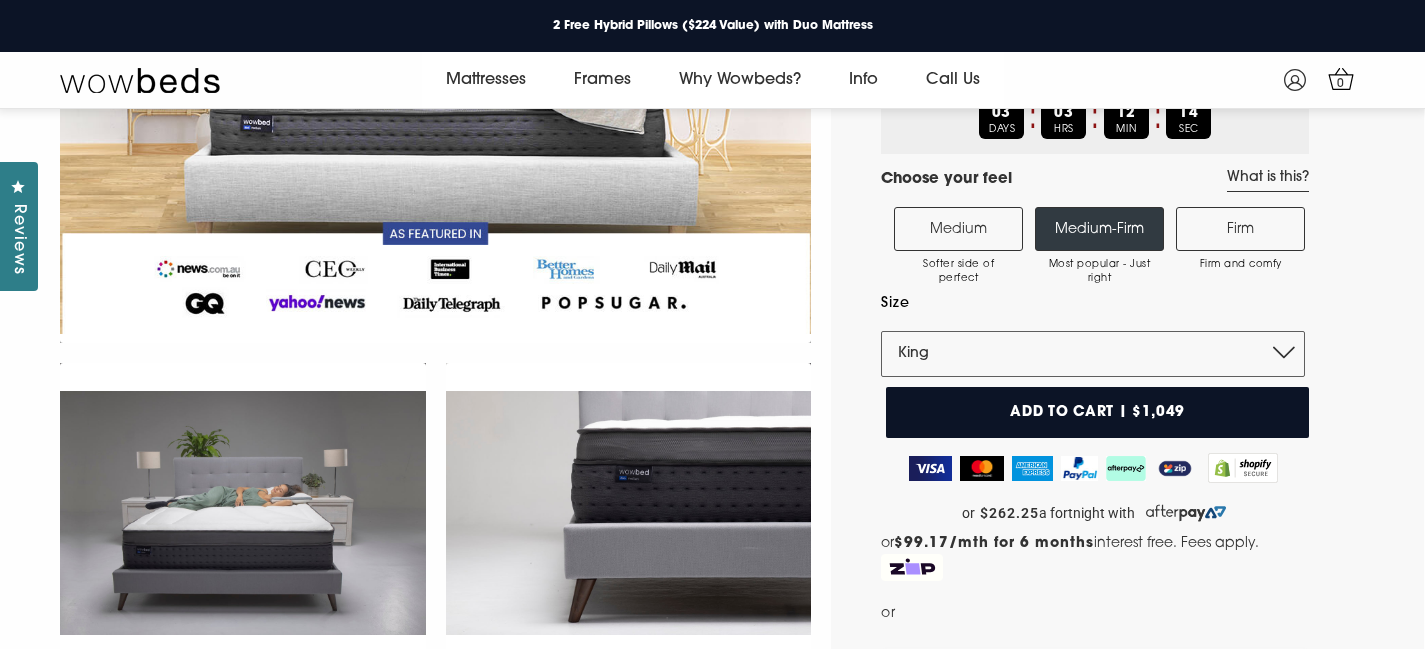 click on "Firm
Firm and comfy" at bounding box center [1240, 229] 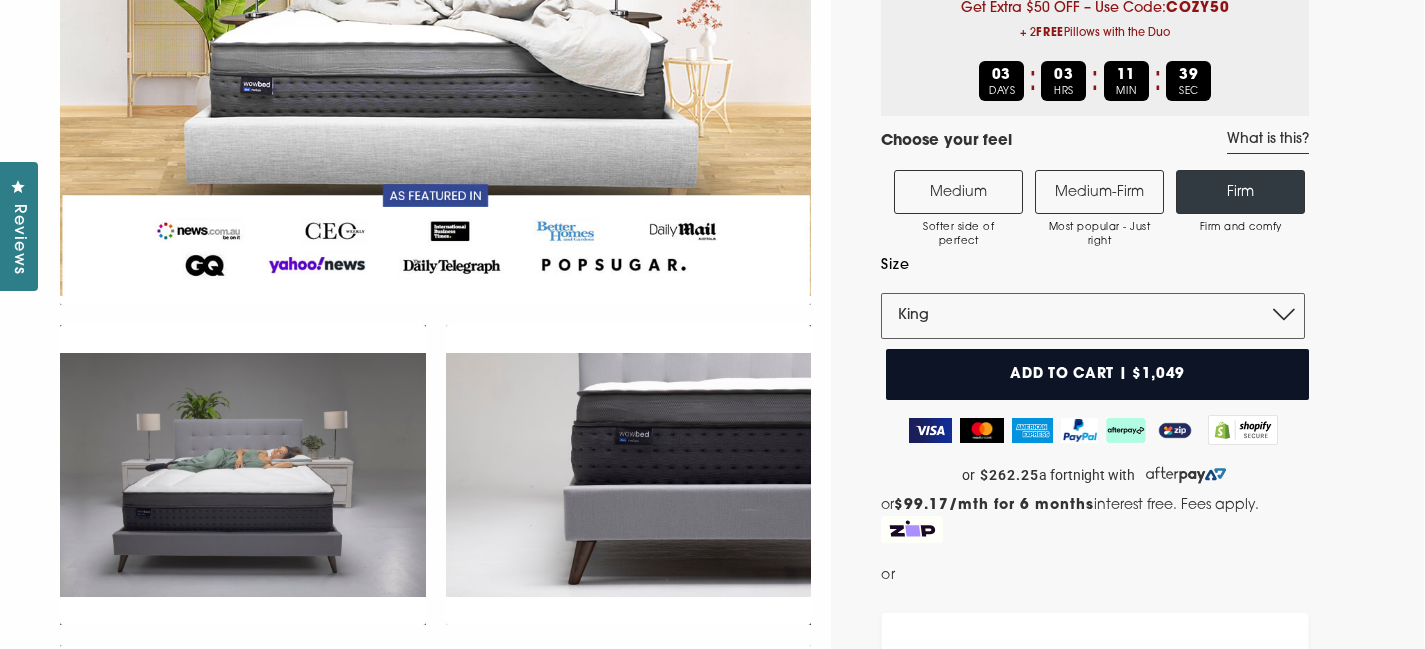 scroll, scrollTop: 0, scrollLeft: 0, axis: both 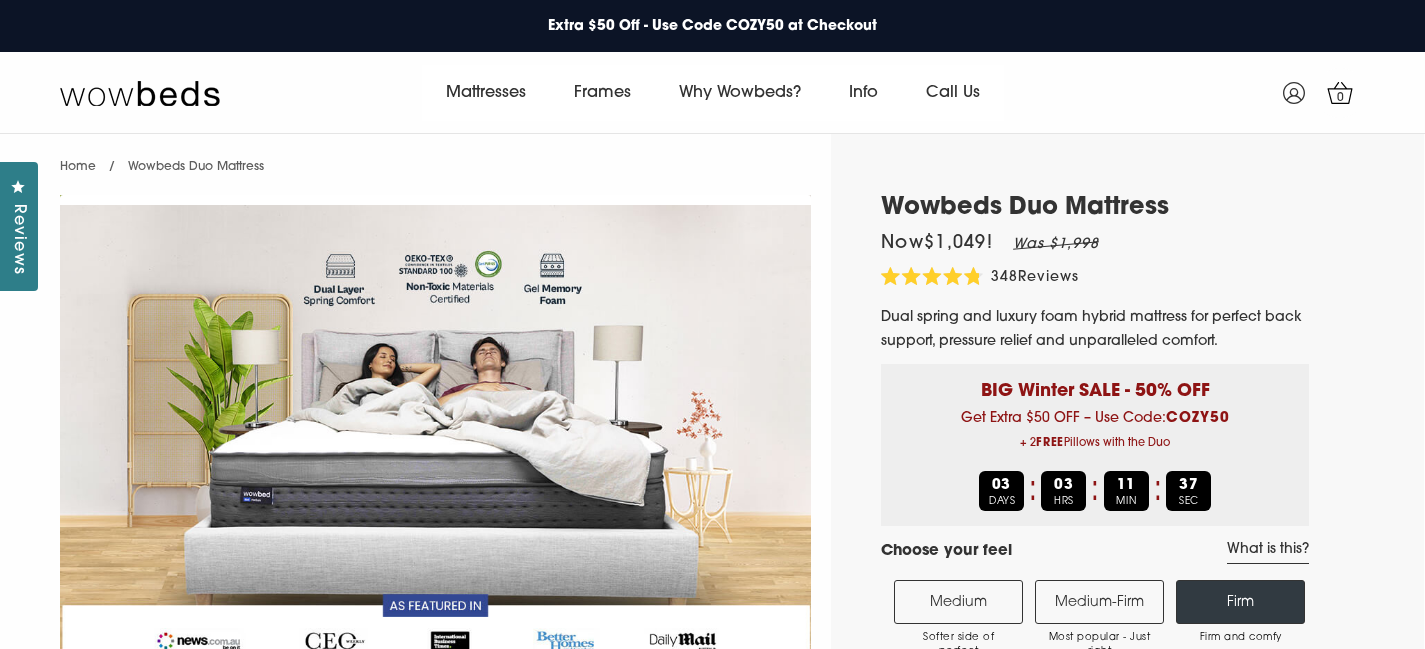 click at bounding box center (435, 455) 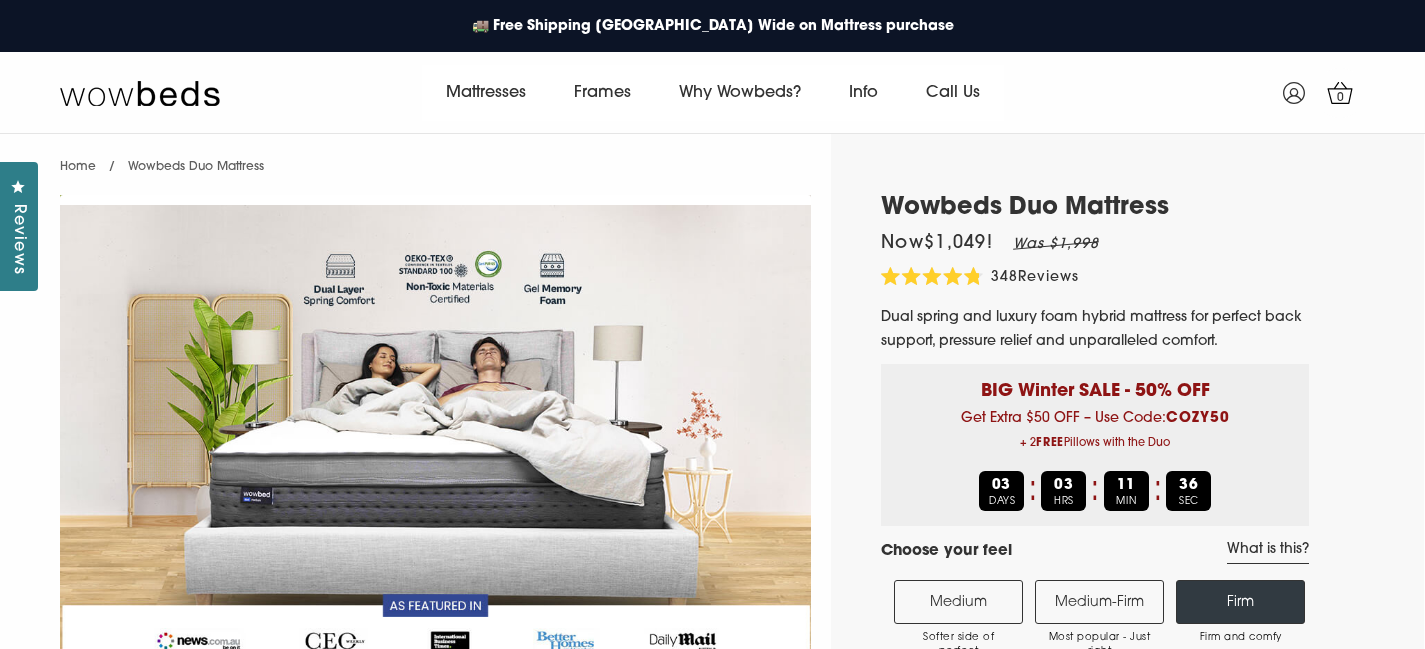 click at bounding box center (435, 455) 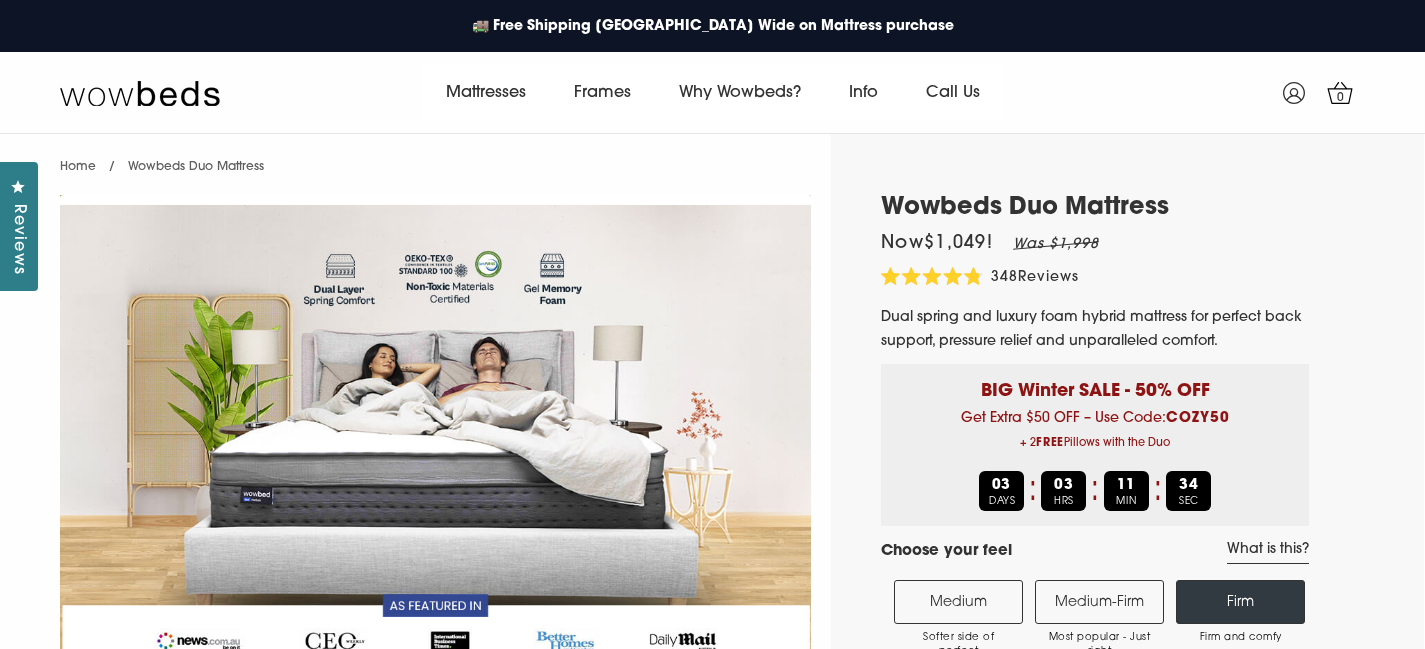 click at bounding box center [435, 455] 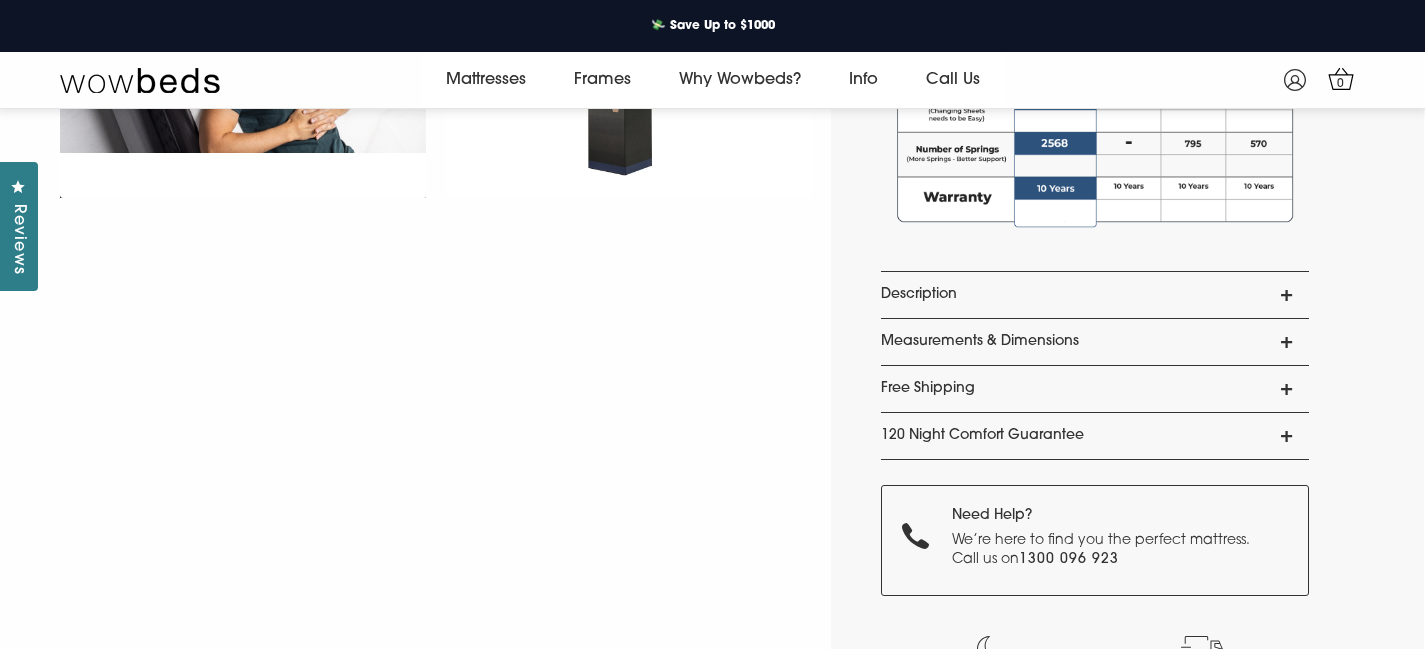 scroll, scrollTop: 1710, scrollLeft: 0, axis: vertical 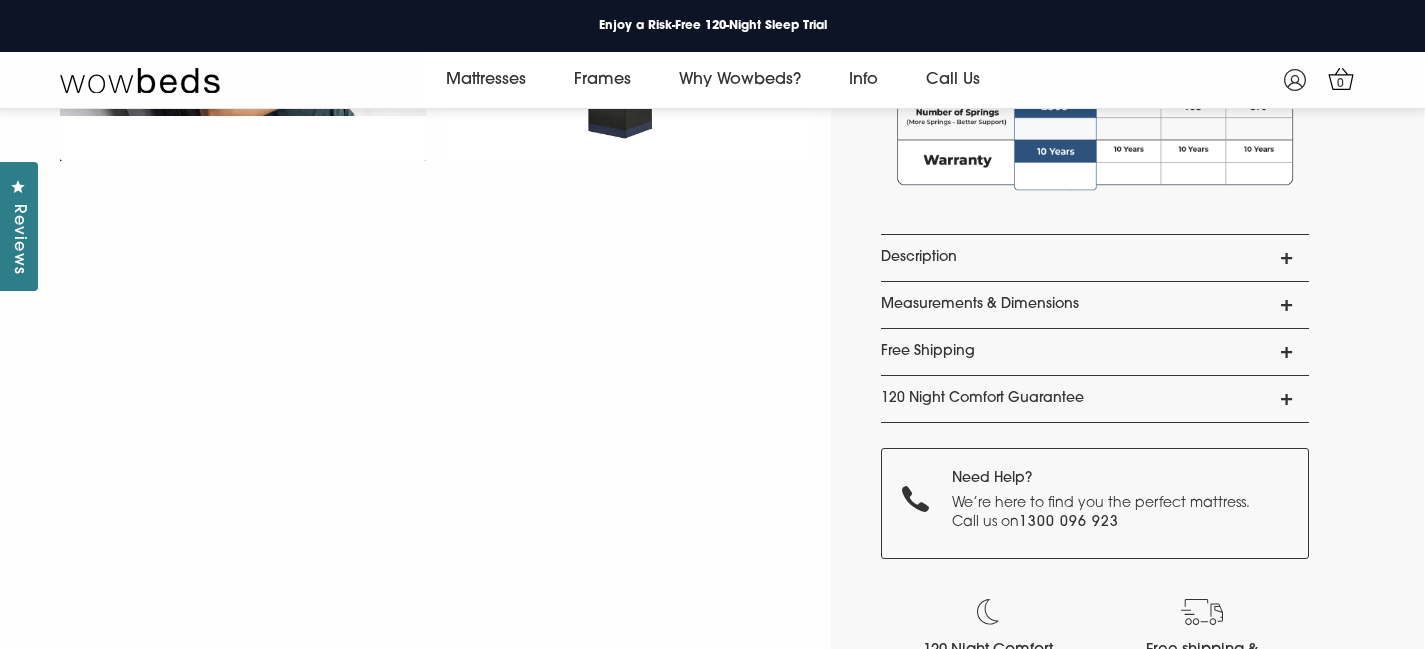 click on "Measurements & Dimensions" at bounding box center (1095, 305) 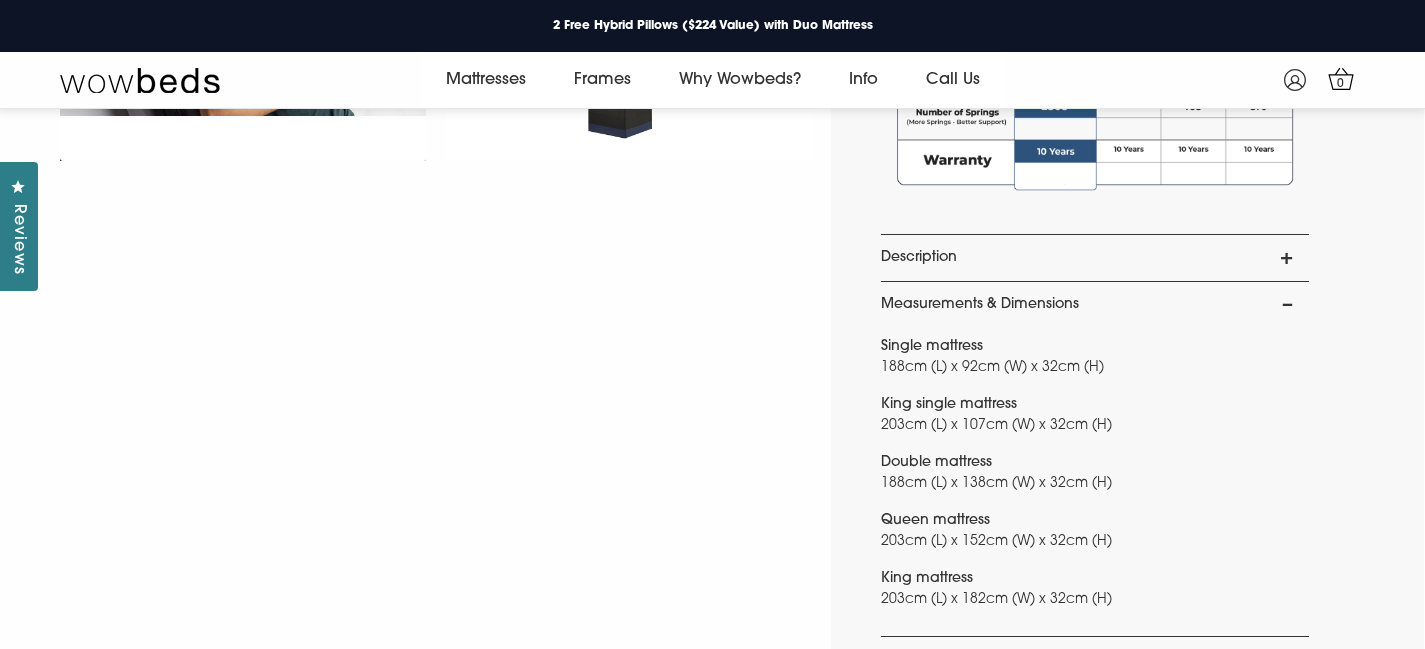 click on "King mattress 203cm (L) x 182cm (W) x 32cm (H)" at bounding box center (1095, 589) 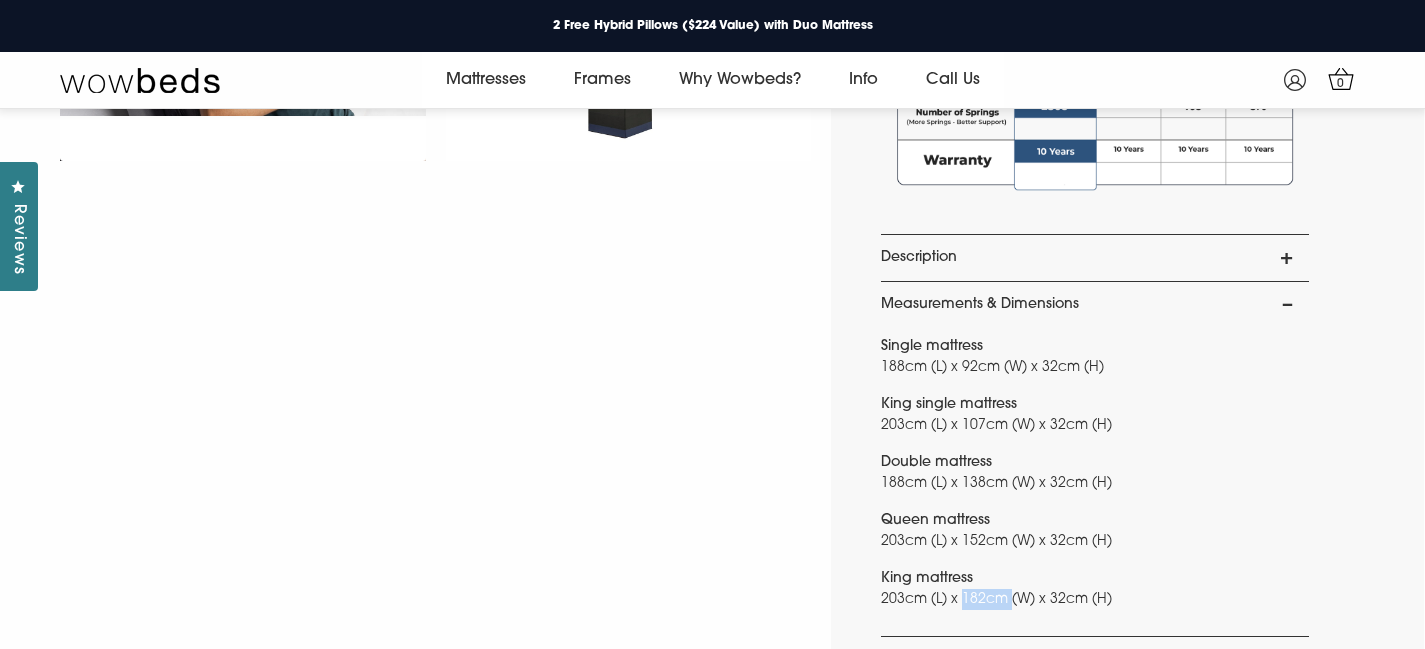 click on "King mattress 203cm (L) x 182cm (W) x 32cm (H)" at bounding box center (1095, 589) 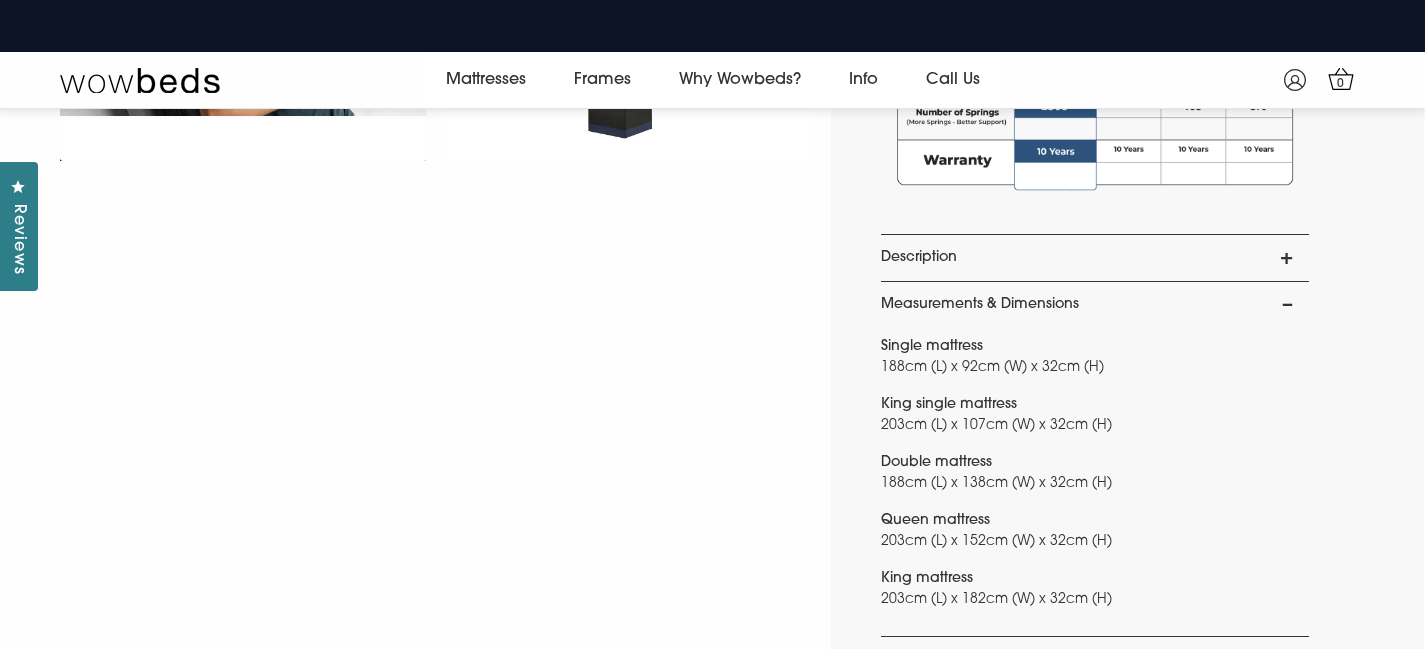 click on "Queen mattress 203cm (L) x 152cm (W) x 32cm (H)" at bounding box center [1095, 531] 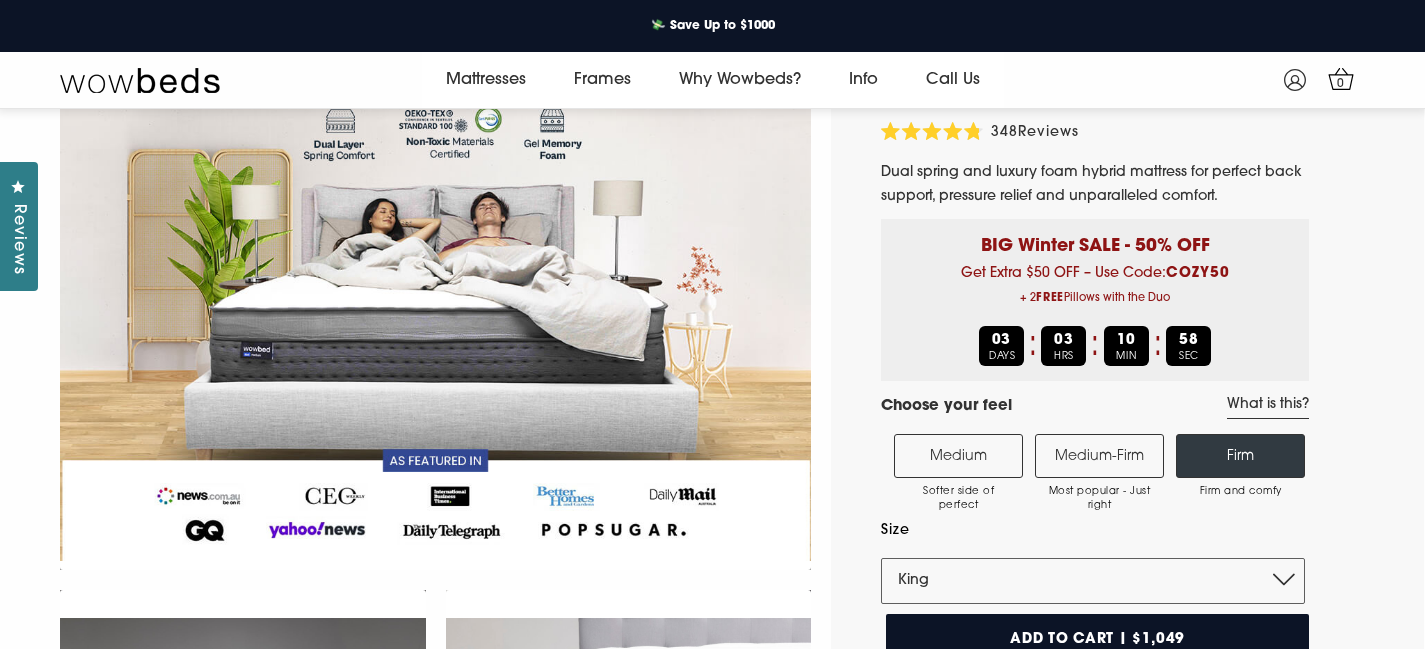 scroll, scrollTop: 70, scrollLeft: 0, axis: vertical 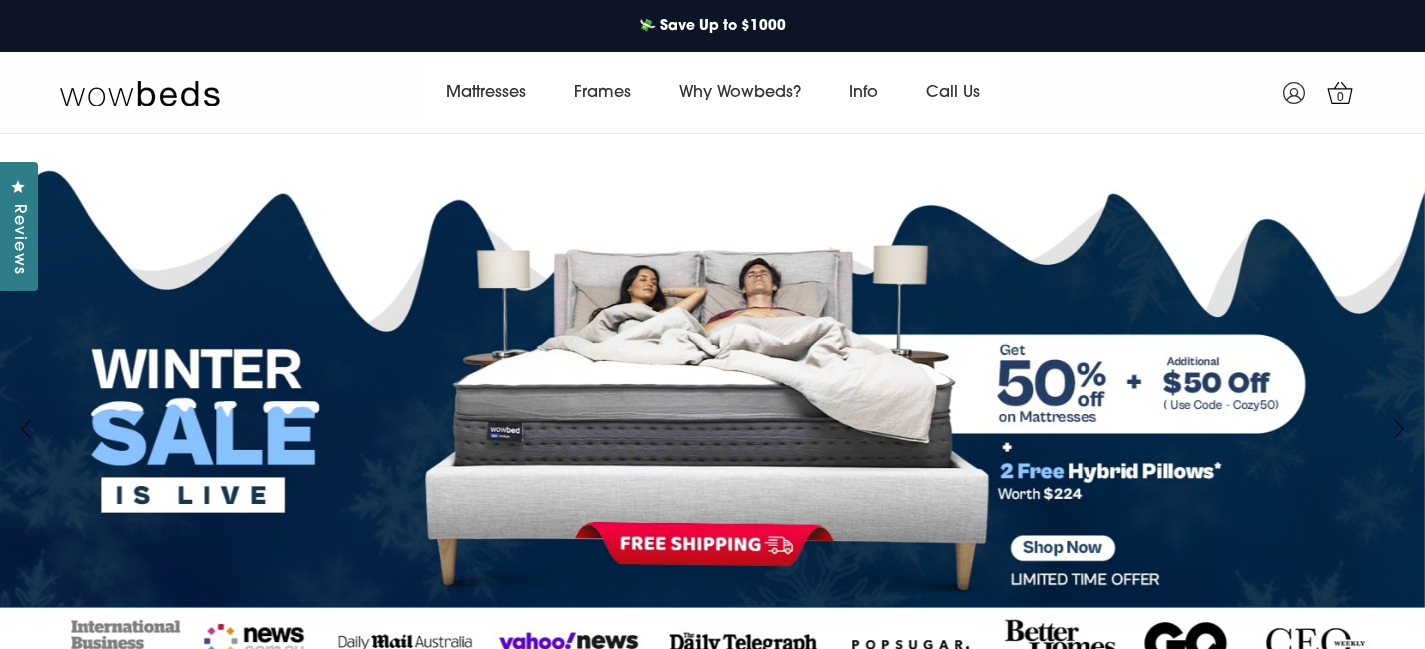 click 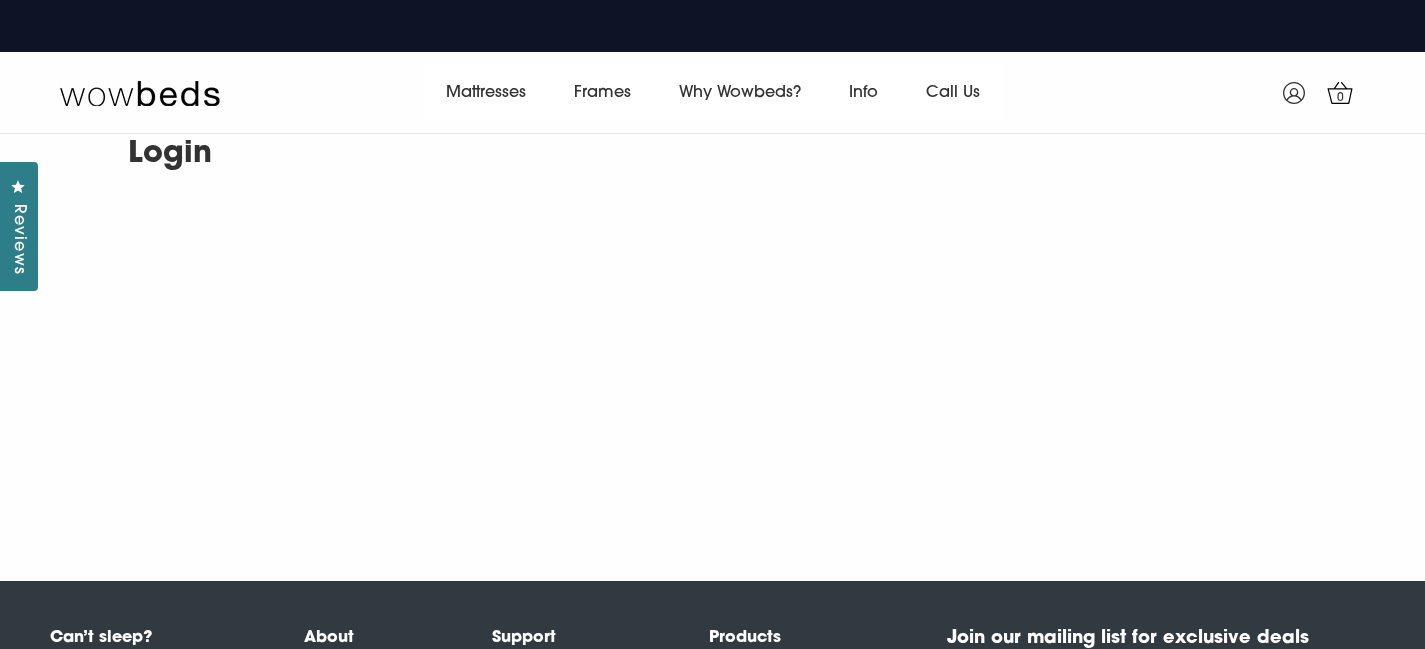 scroll, scrollTop: 0, scrollLeft: 0, axis: both 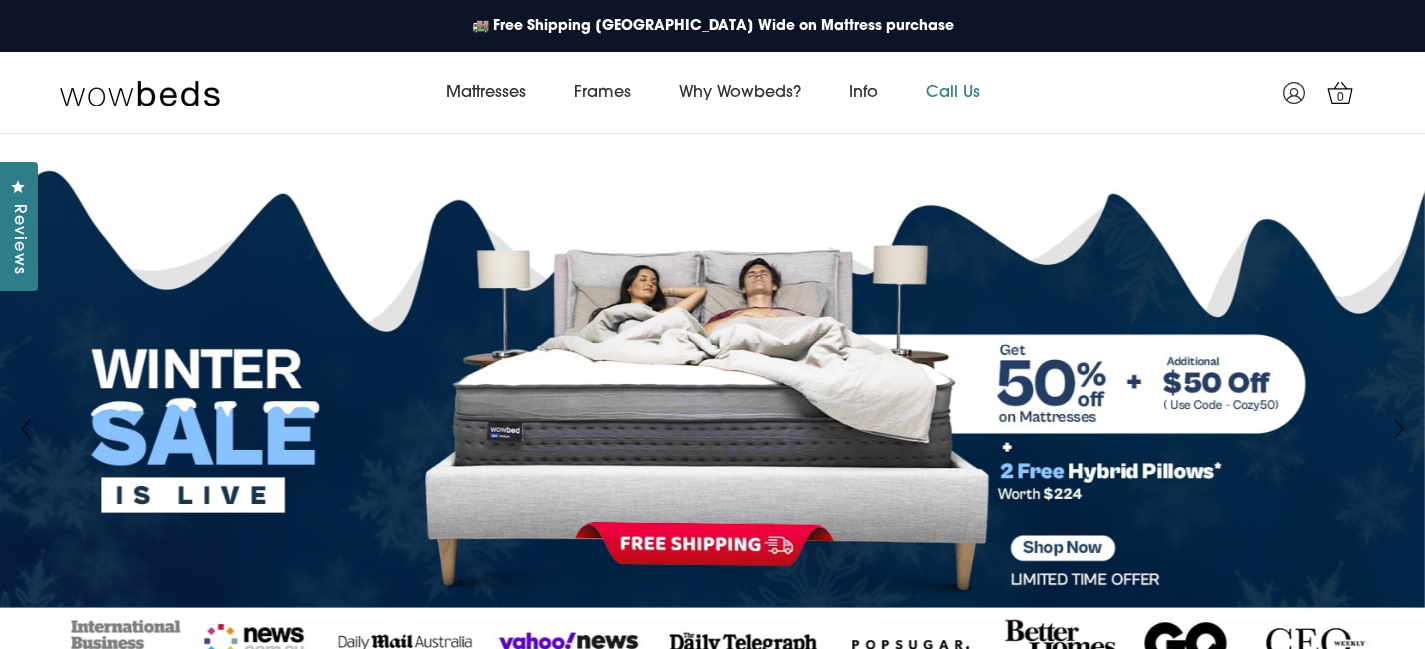 click on "Call Us" at bounding box center [953, 93] 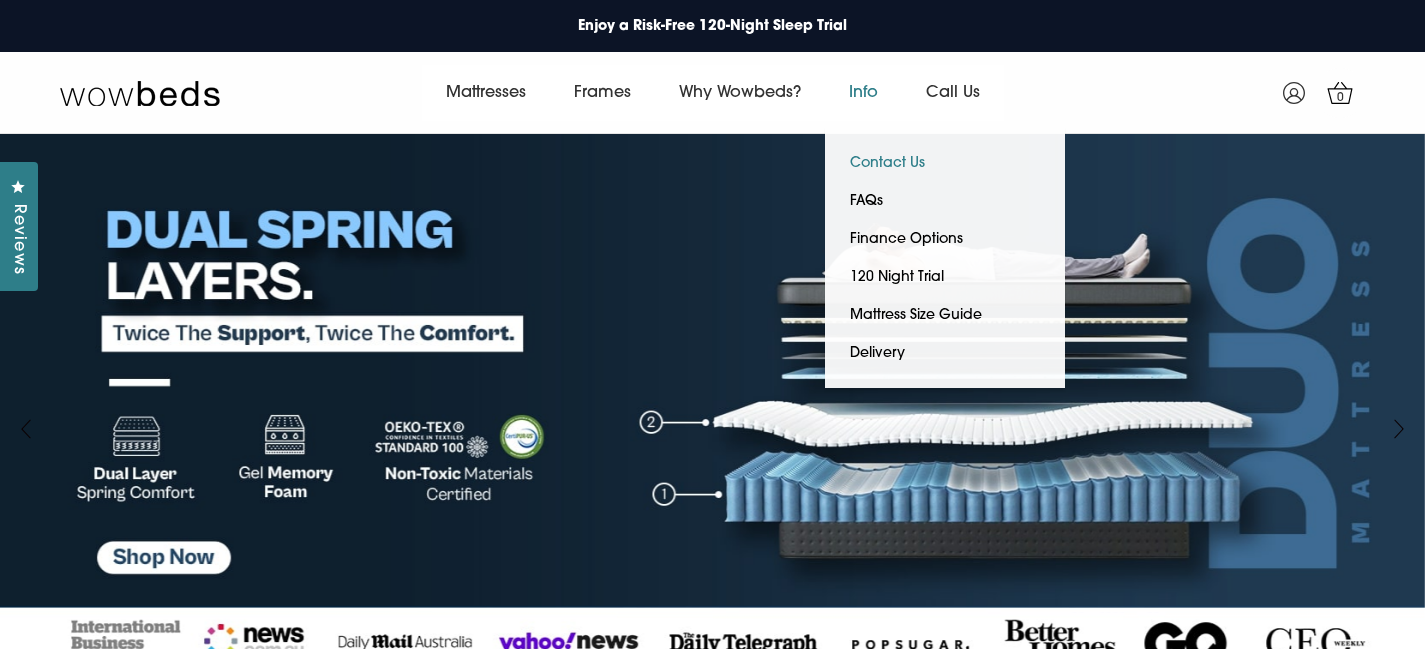 click on "Contact Us" at bounding box center (887, 164) 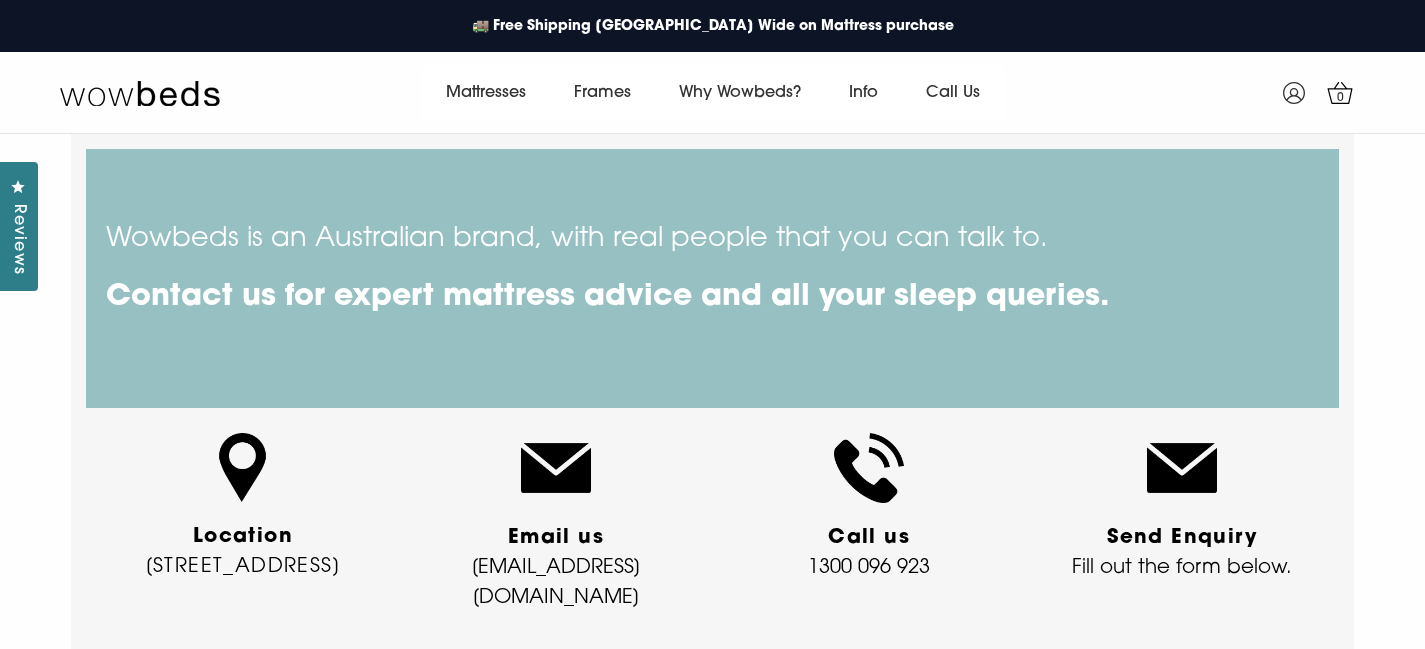 scroll, scrollTop: 0, scrollLeft: 0, axis: both 